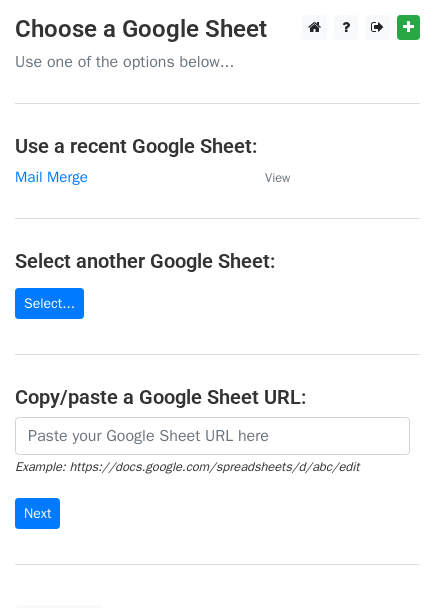 scroll, scrollTop: 0, scrollLeft: 0, axis: both 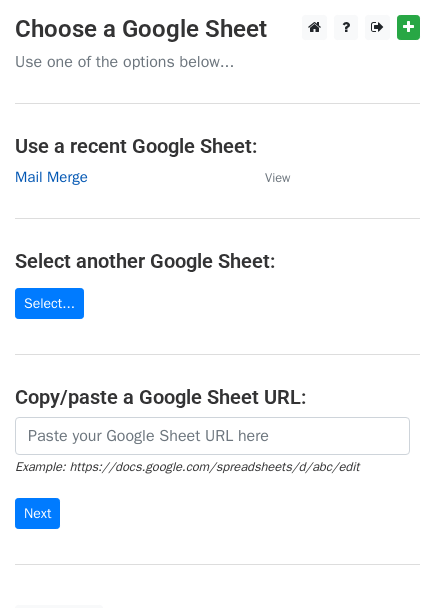 click on "Mail Merge" at bounding box center (51, 177) 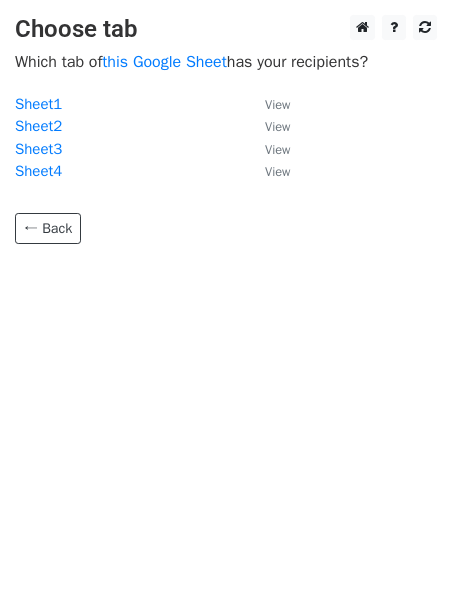 scroll, scrollTop: 0, scrollLeft: 0, axis: both 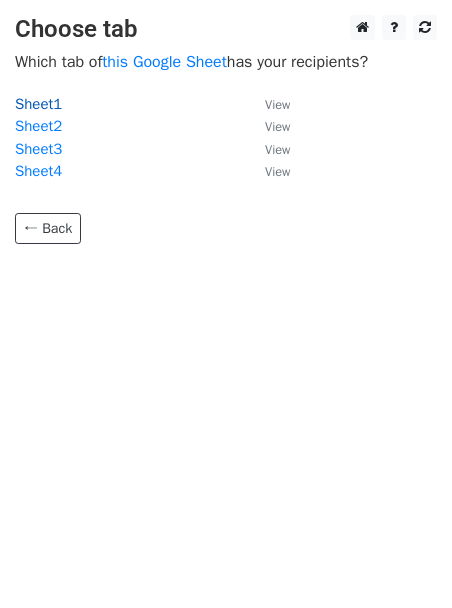 click on "Sheet1" at bounding box center (38, 104) 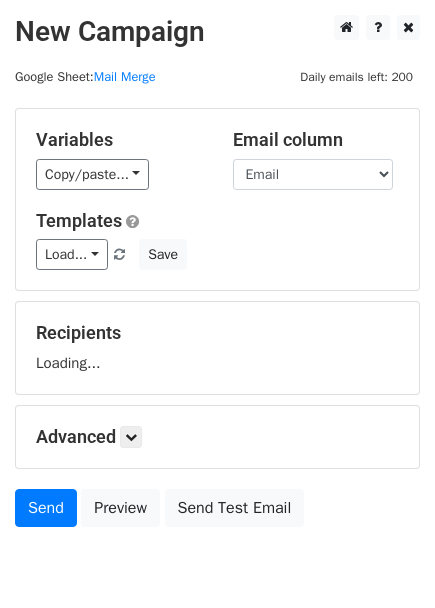 scroll, scrollTop: 0, scrollLeft: 0, axis: both 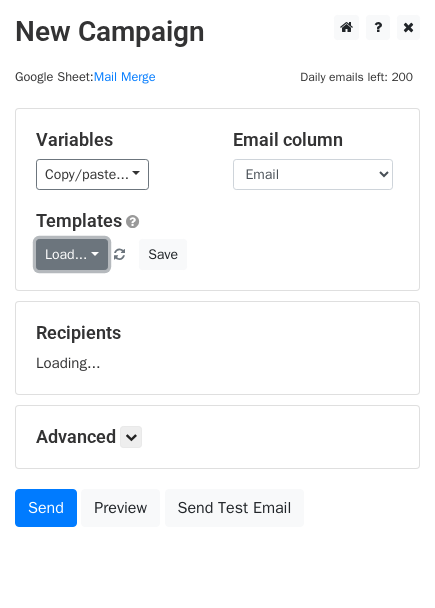 click on "Load..." at bounding box center (72, 254) 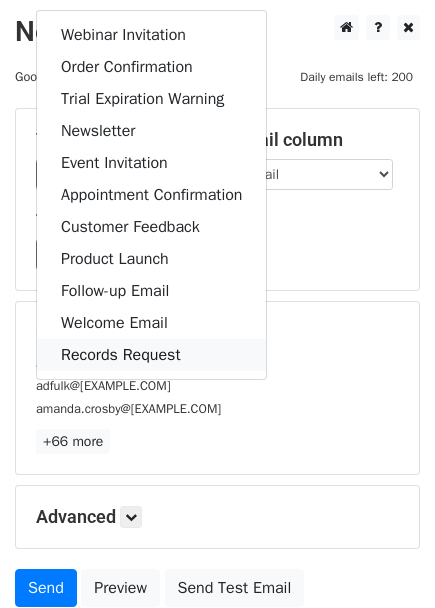 click on "Records Request" at bounding box center (151, 355) 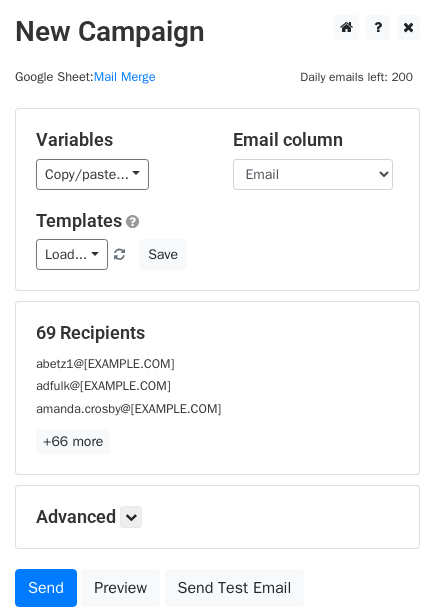 scroll, scrollTop: 111, scrollLeft: 0, axis: vertical 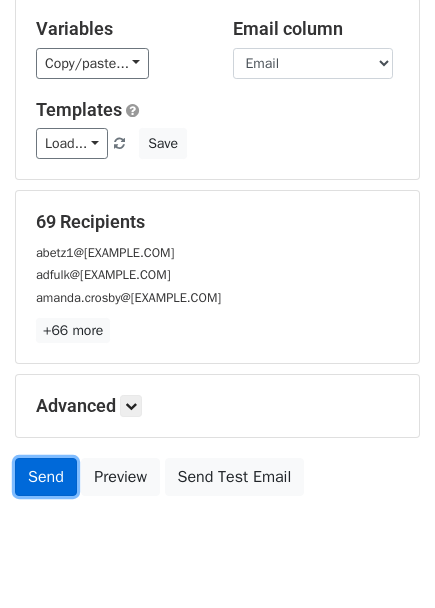 click on "Send" at bounding box center [46, 477] 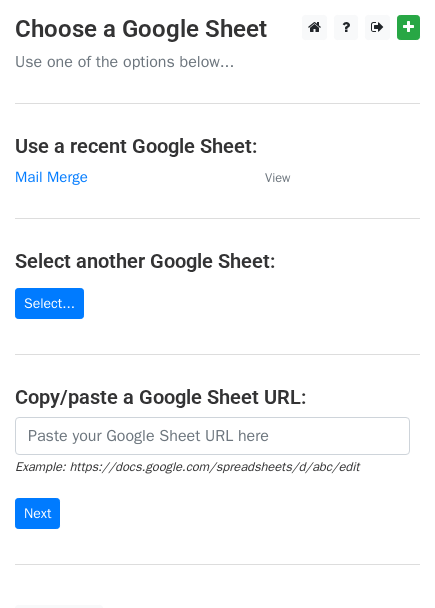 scroll, scrollTop: 0, scrollLeft: 0, axis: both 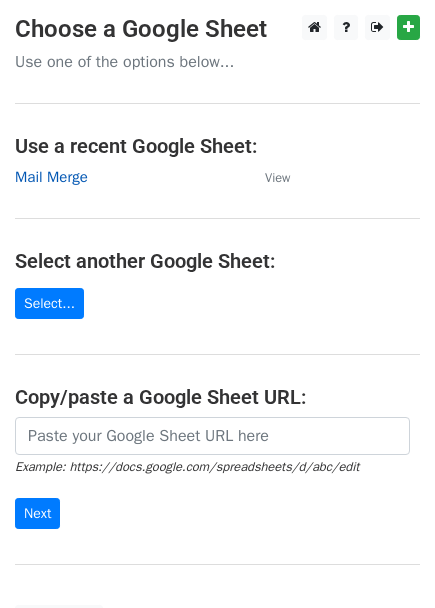 click on "Mail Merge" at bounding box center [51, 177] 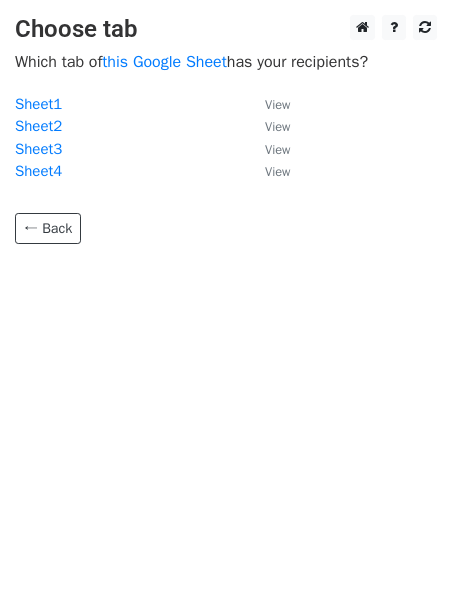 scroll, scrollTop: 0, scrollLeft: 0, axis: both 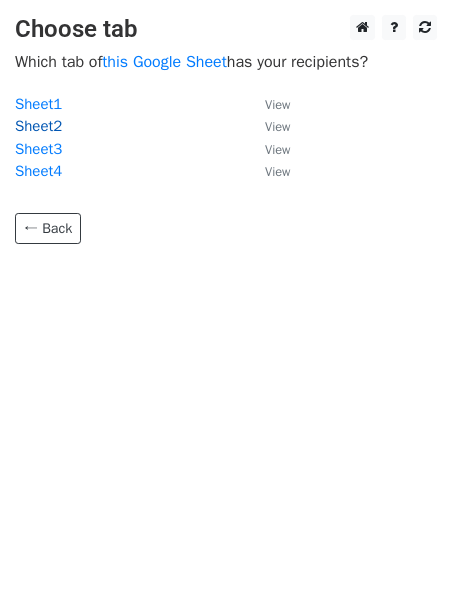 click on "Sheet2" at bounding box center (38, 126) 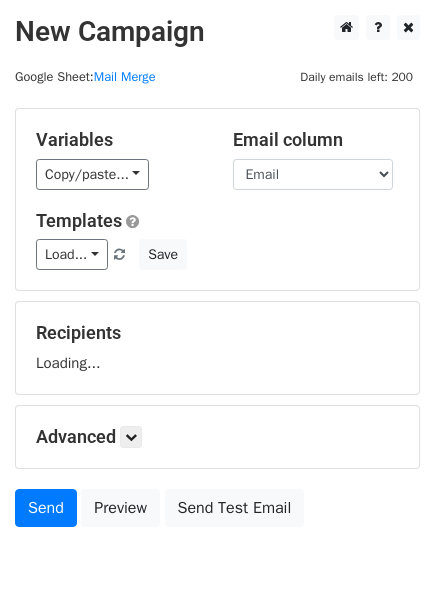 scroll, scrollTop: 0, scrollLeft: 0, axis: both 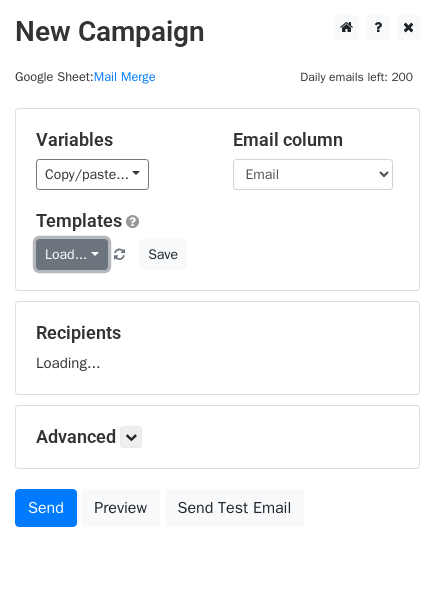 click on "Load..." at bounding box center [72, 254] 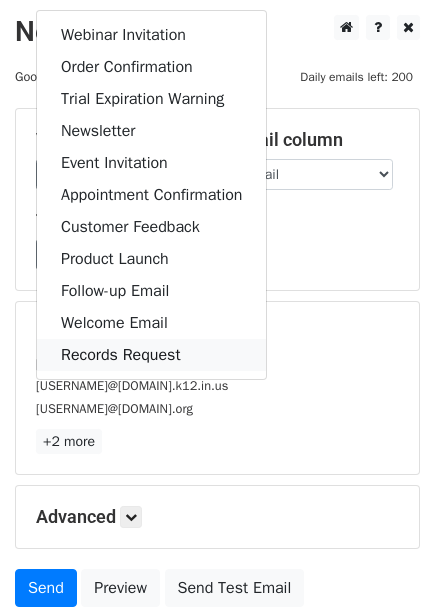 click on "Records Request" at bounding box center (151, 355) 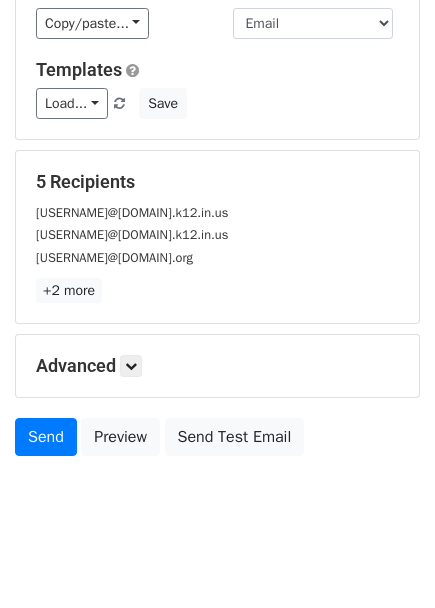 scroll, scrollTop: 170, scrollLeft: 0, axis: vertical 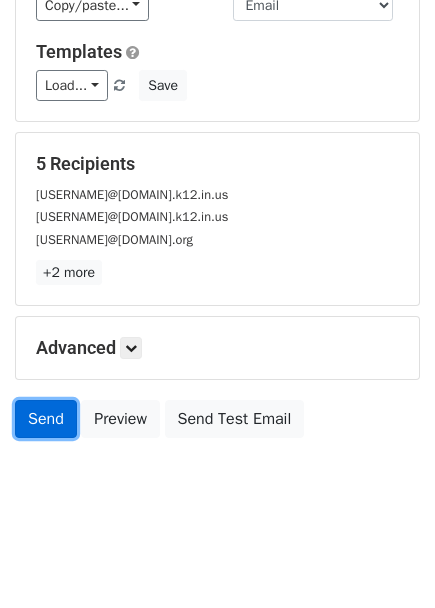 click on "Send" at bounding box center [46, 419] 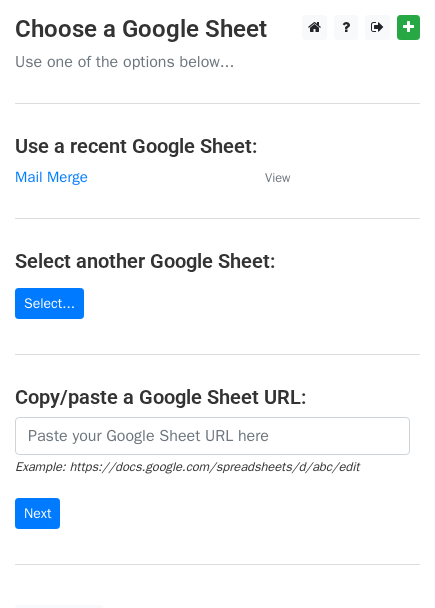 scroll, scrollTop: 0, scrollLeft: 0, axis: both 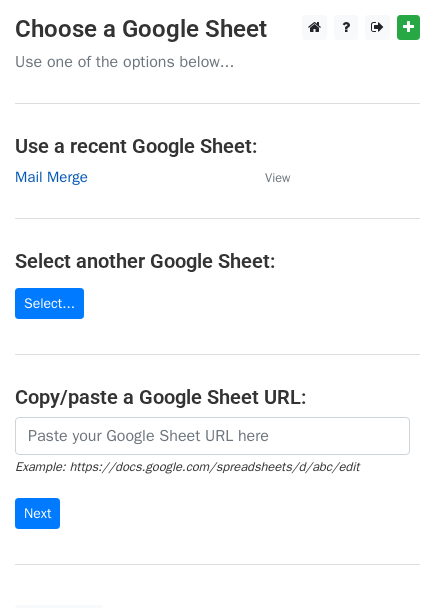 click on "Mail Merge" at bounding box center [51, 177] 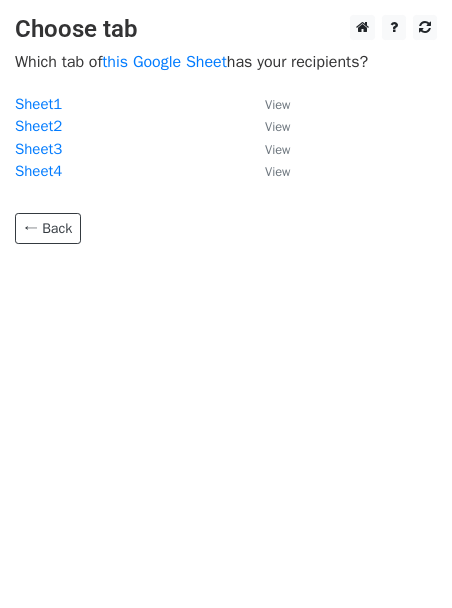 scroll, scrollTop: 0, scrollLeft: 0, axis: both 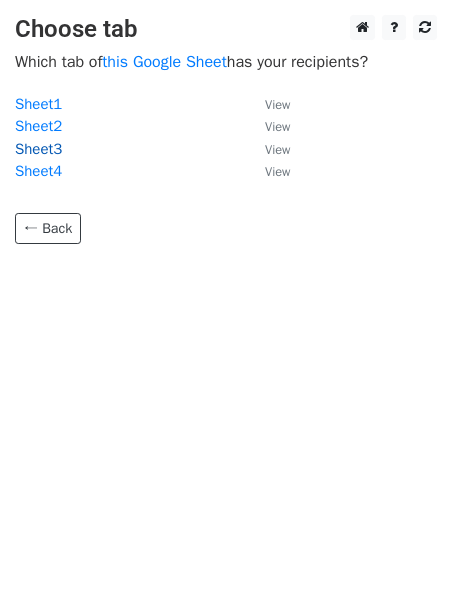 click on "Sheet3" at bounding box center [38, 149] 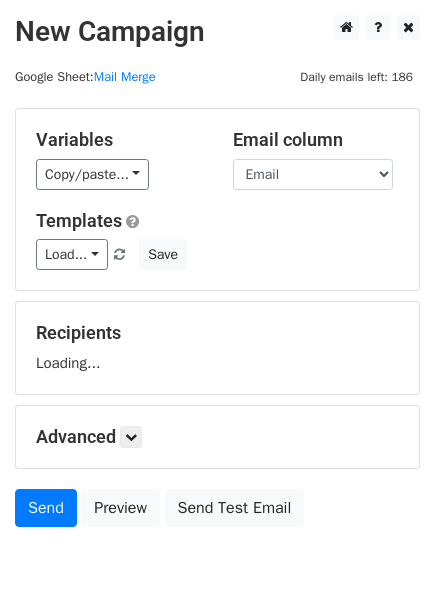 scroll, scrollTop: 0, scrollLeft: 0, axis: both 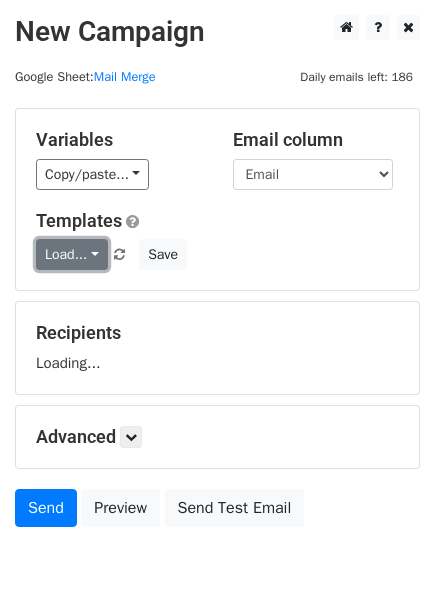 click on "Load..." at bounding box center [72, 254] 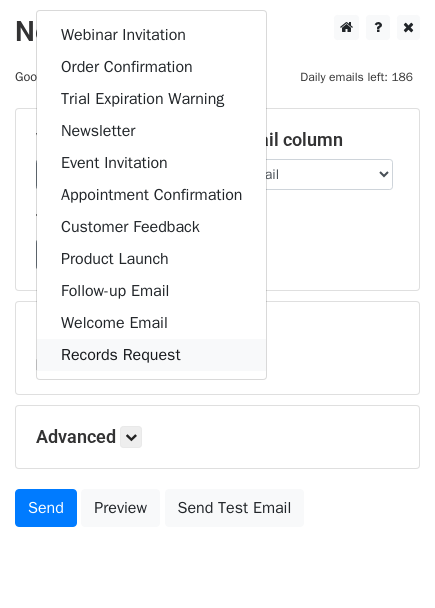click on "Records Request" at bounding box center [151, 355] 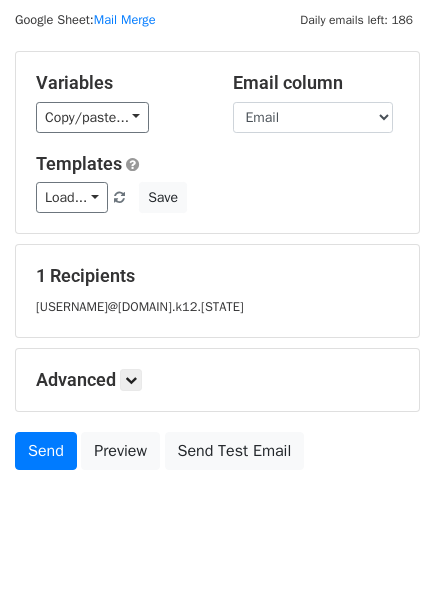 scroll, scrollTop: 88, scrollLeft: 0, axis: vertical 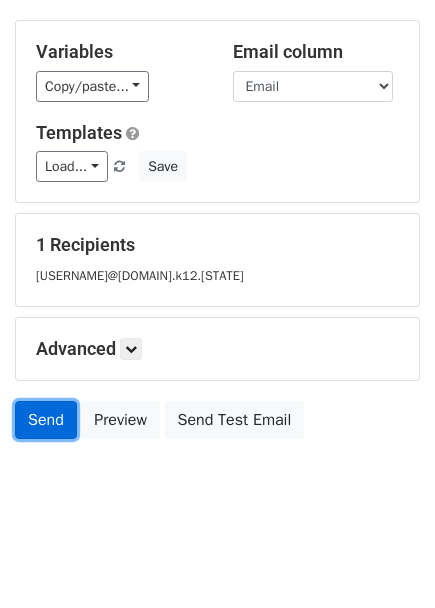 click on "Send" at bounding box center (46, 420) 